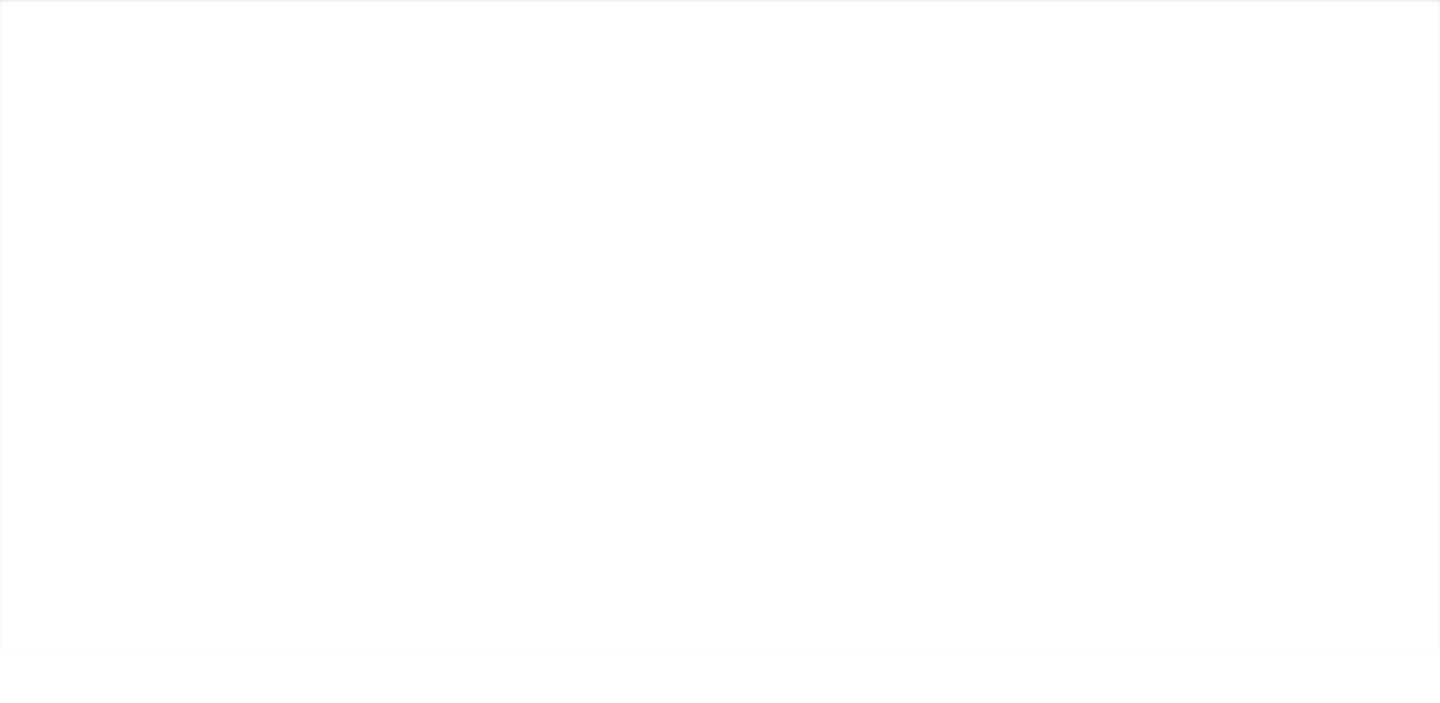 scroll, scrollTop: 0, scrollLeft: 0, axis: both 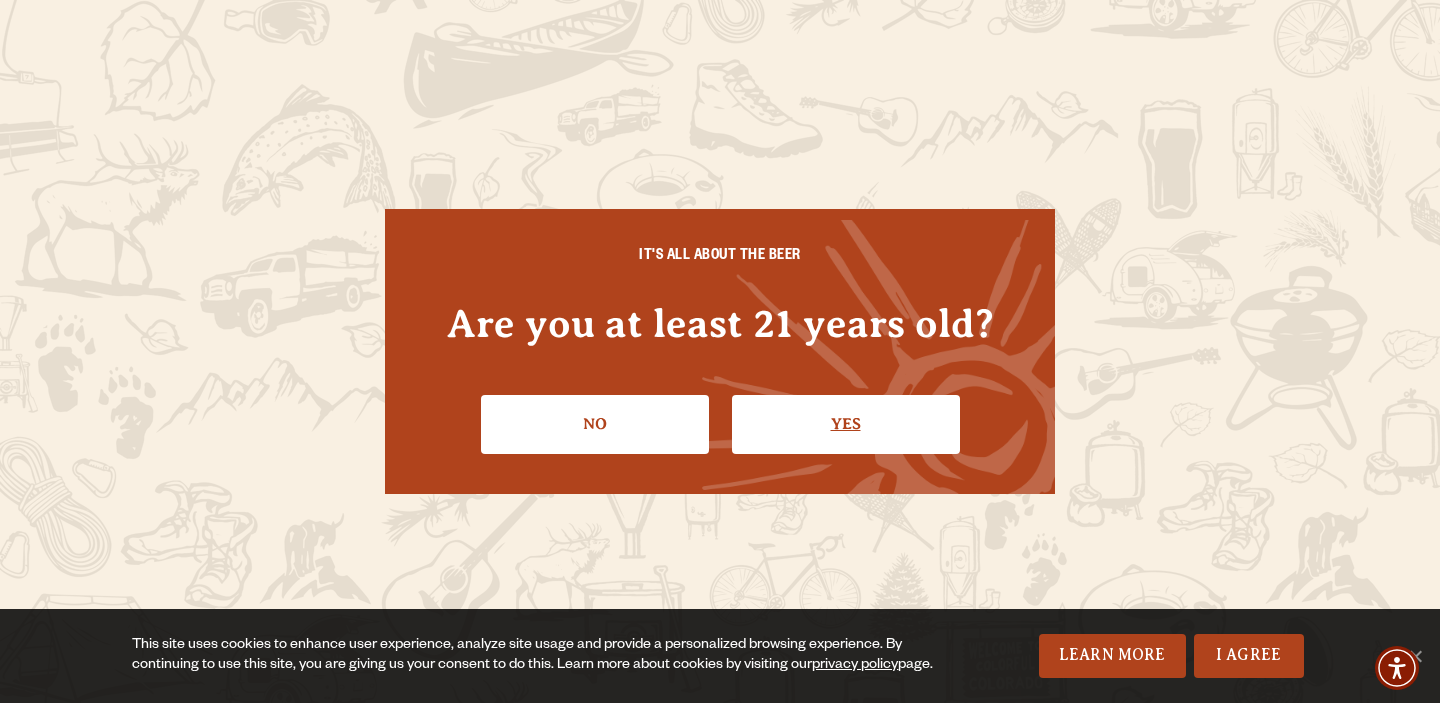 click on "Yes" at bounding box center [846, 424] 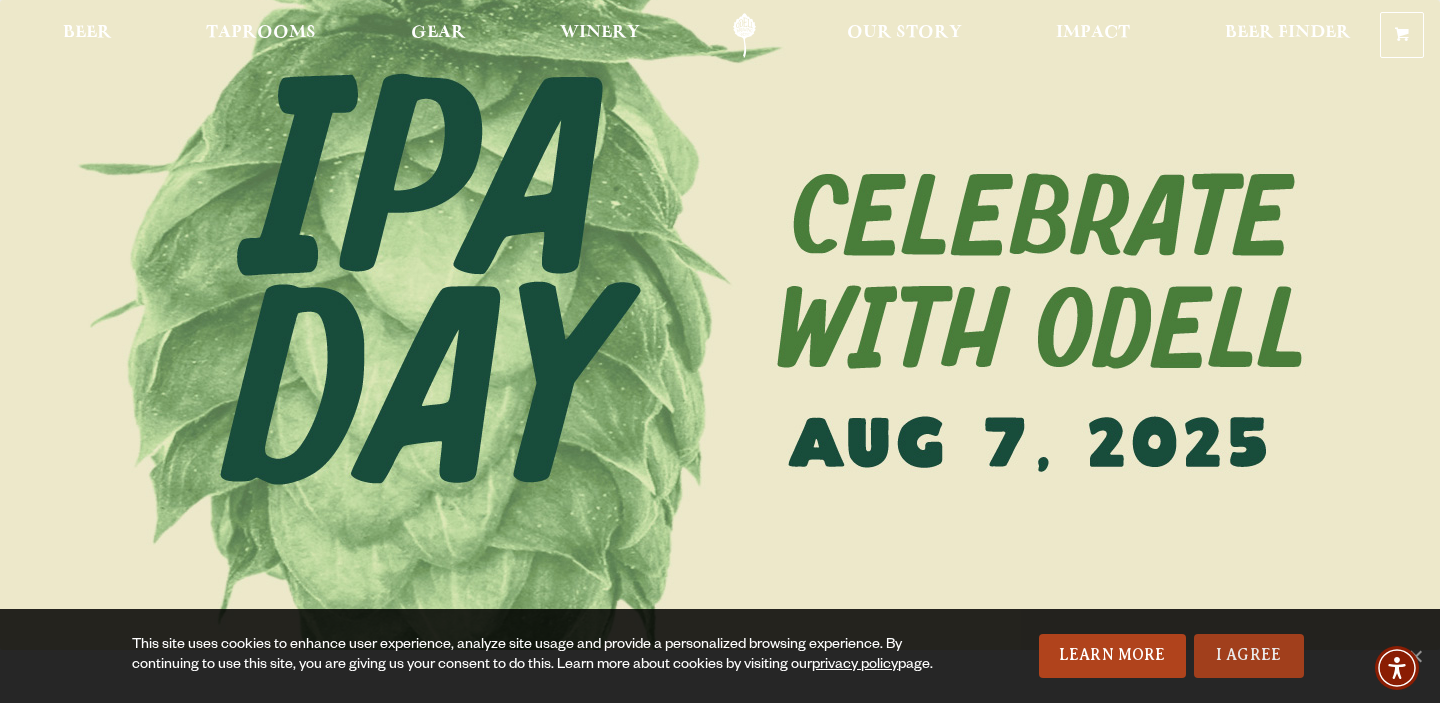 click on "I Agree" at bounding box center (1249, 656) 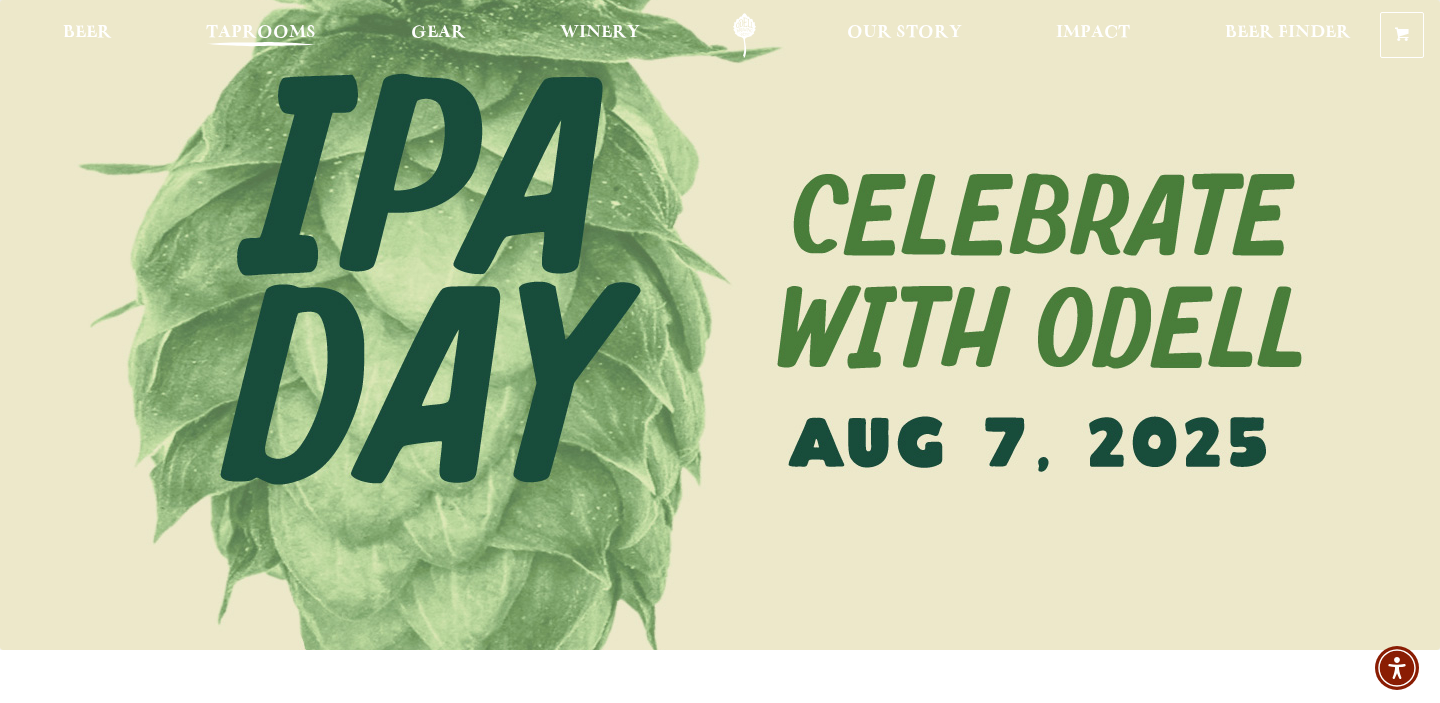 click on "Taprooms" at bounding box center (261, 33) 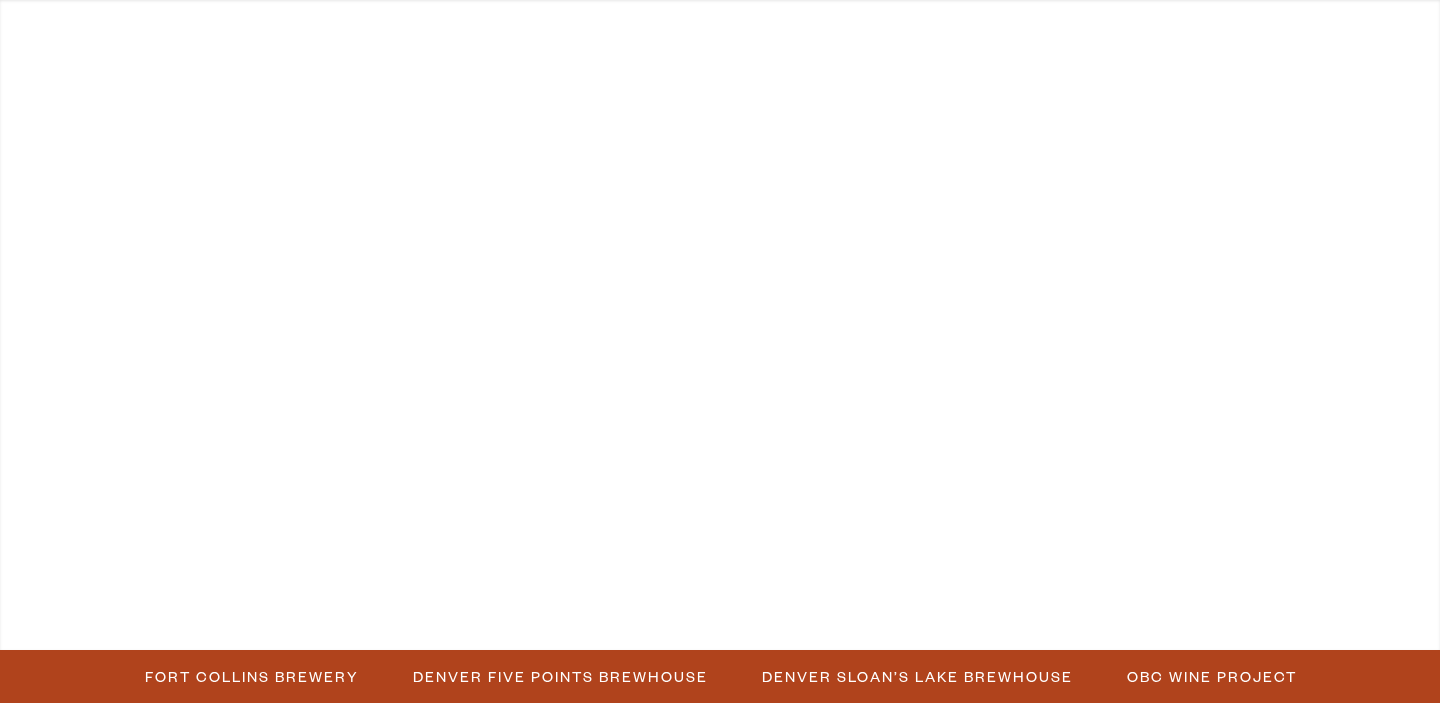 scroll, scrollTop: 0, scrollLeft: 0, axis: both 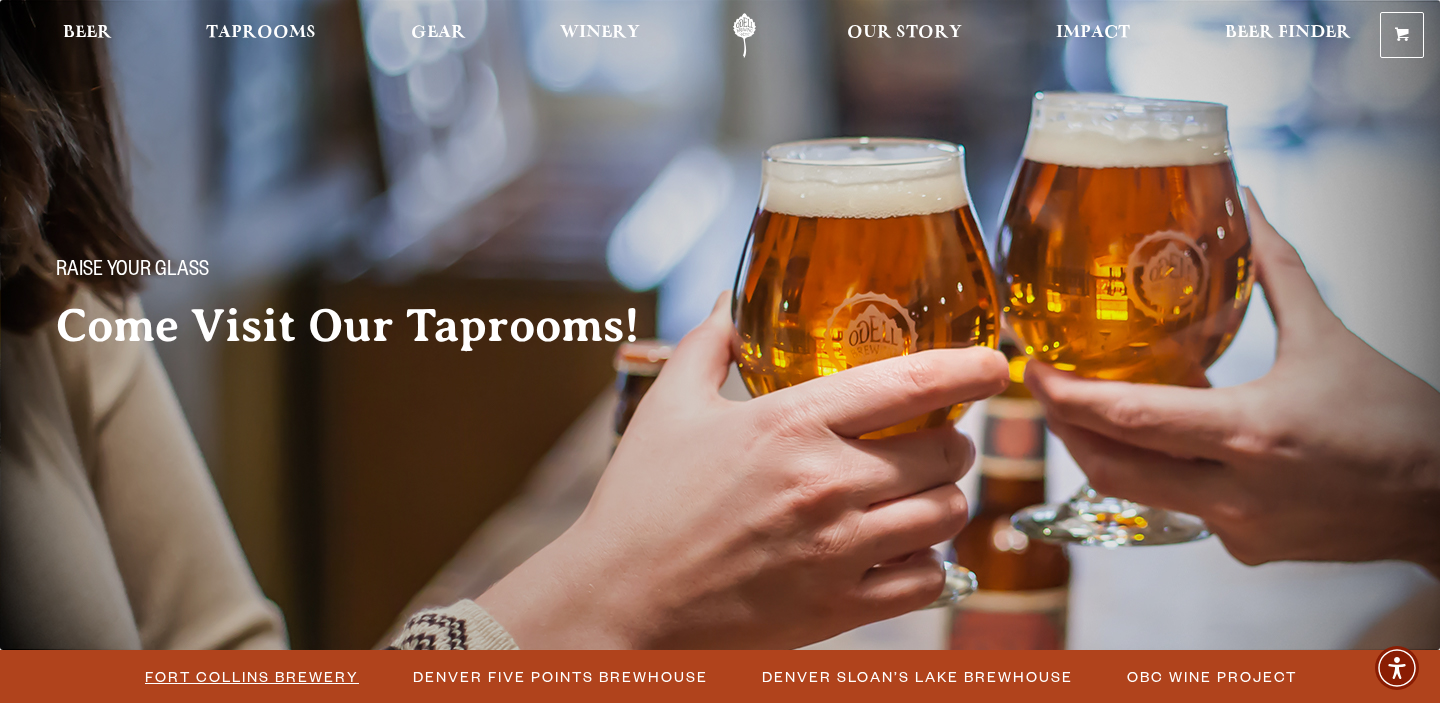 click on "Fort Collins Brewery" at bounding box center [252, 676] 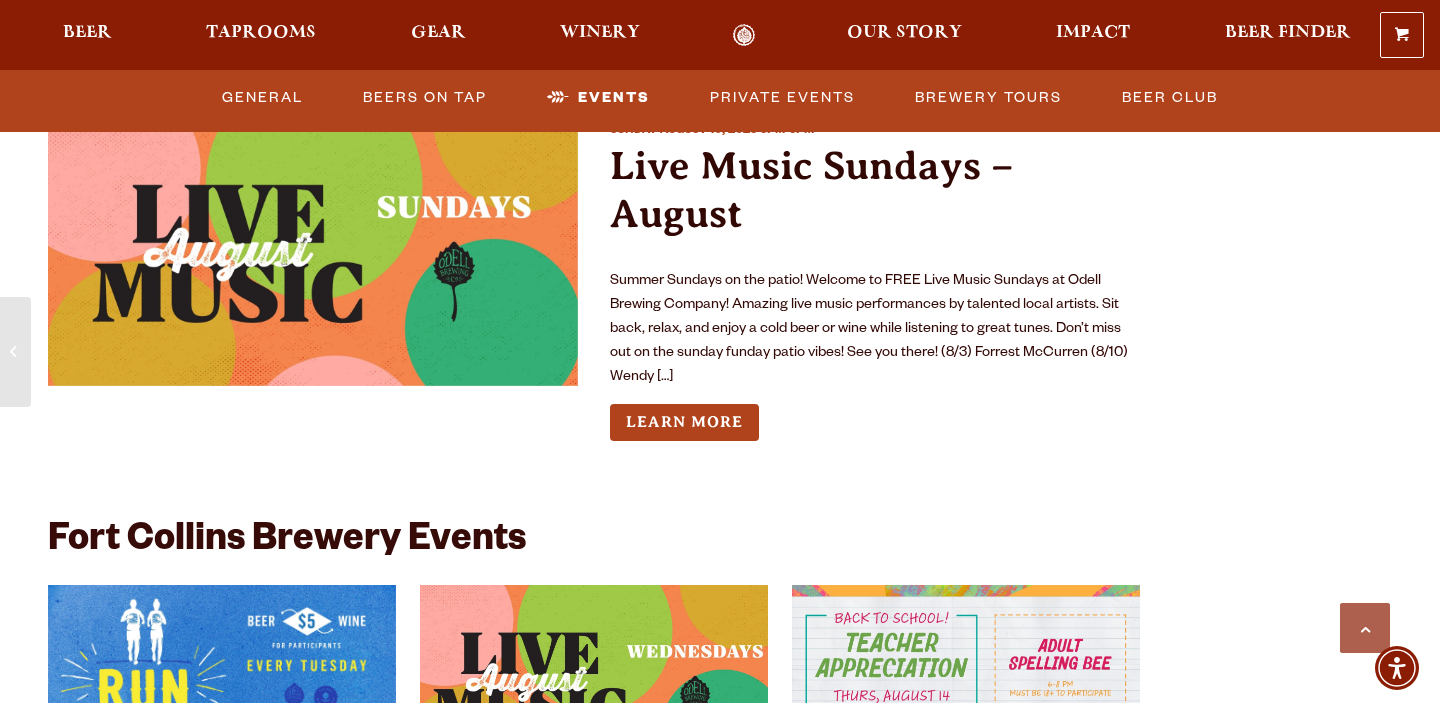 scroll, scrollTop: 7326, scrollLeft: 0, axis: vertical 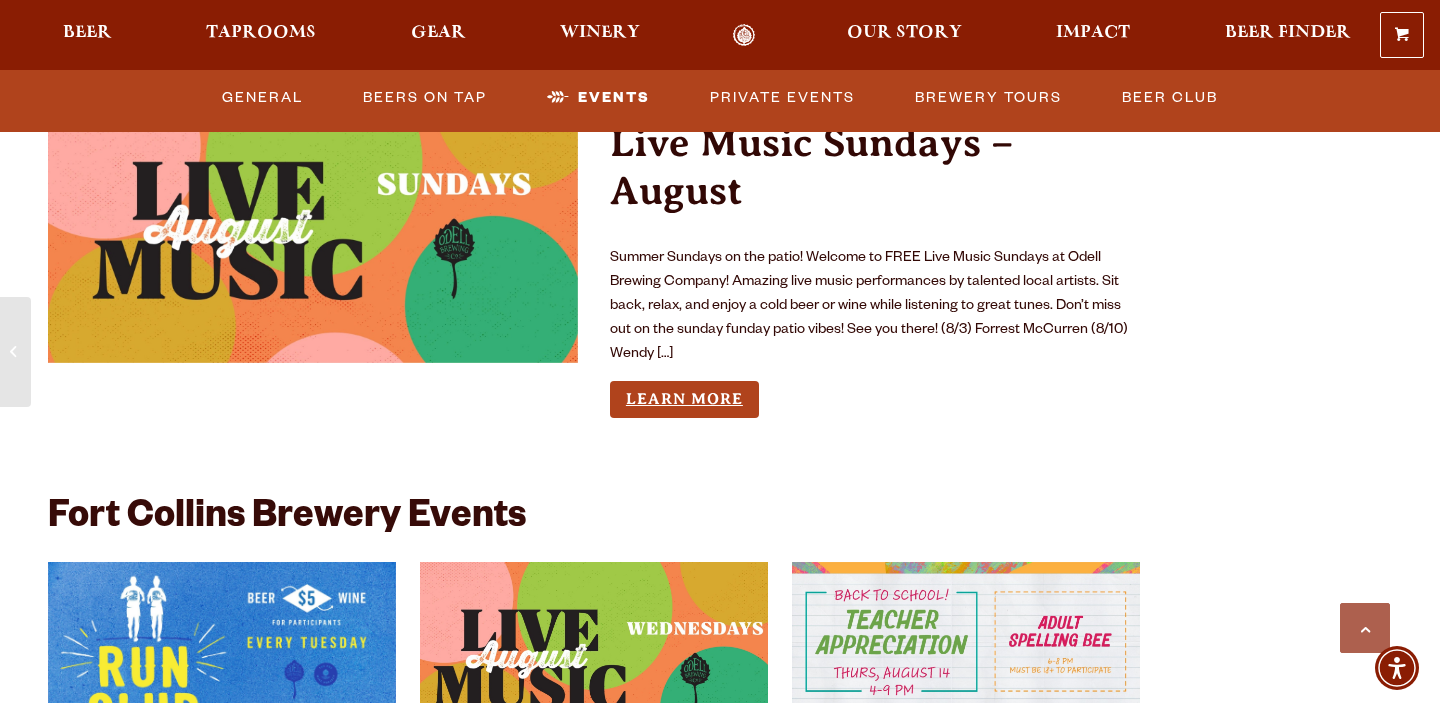 click on "Learn More" at bounding box center [684, 399] 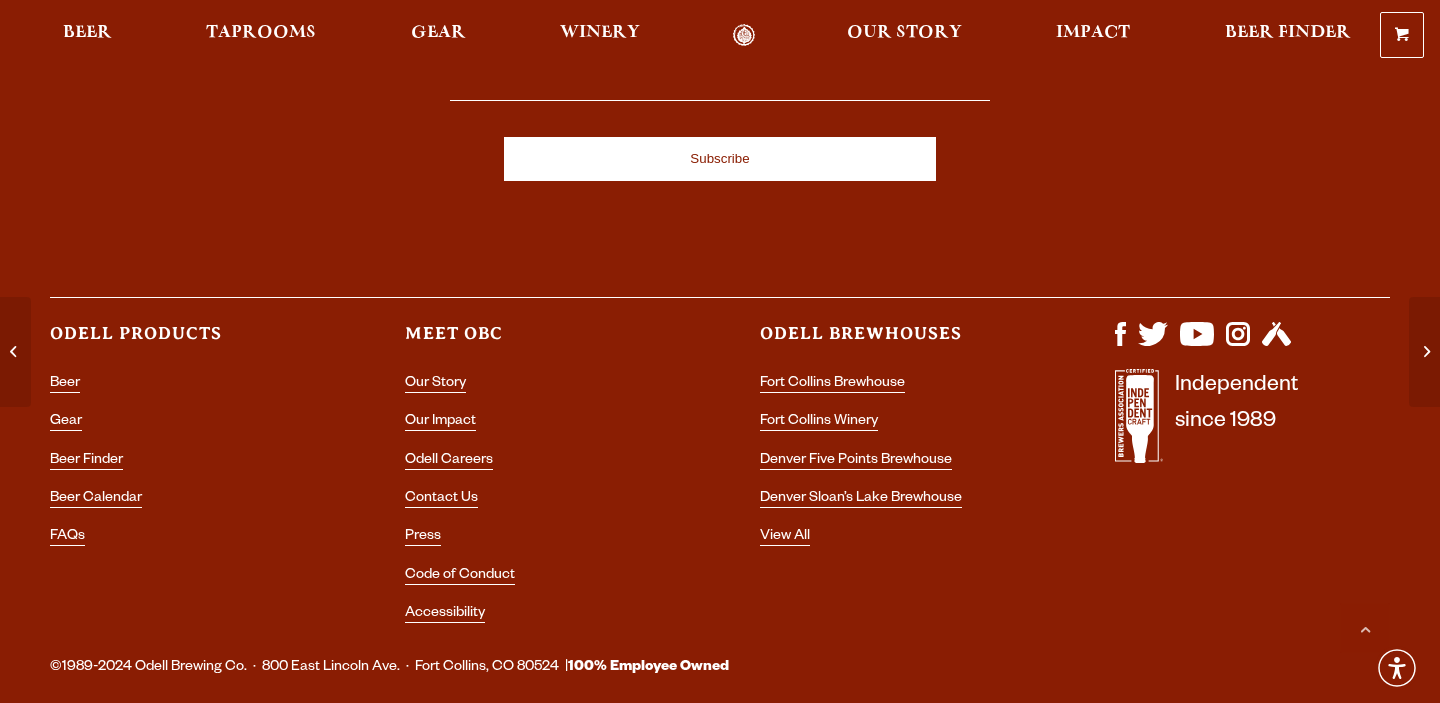 scroll, scrollTop: 2216, scrollLeft: 0, axis: vertical 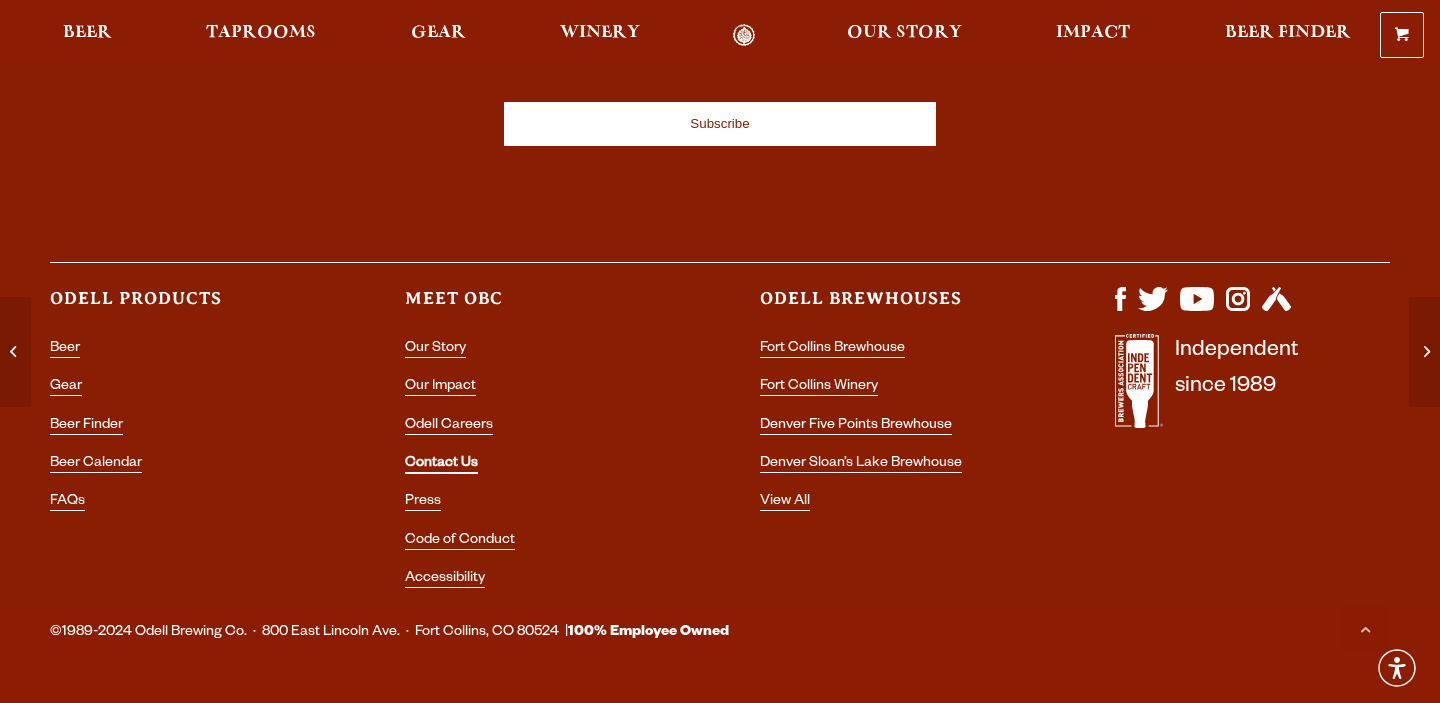 click on "Contact Us" at bounding box center (441, 465) 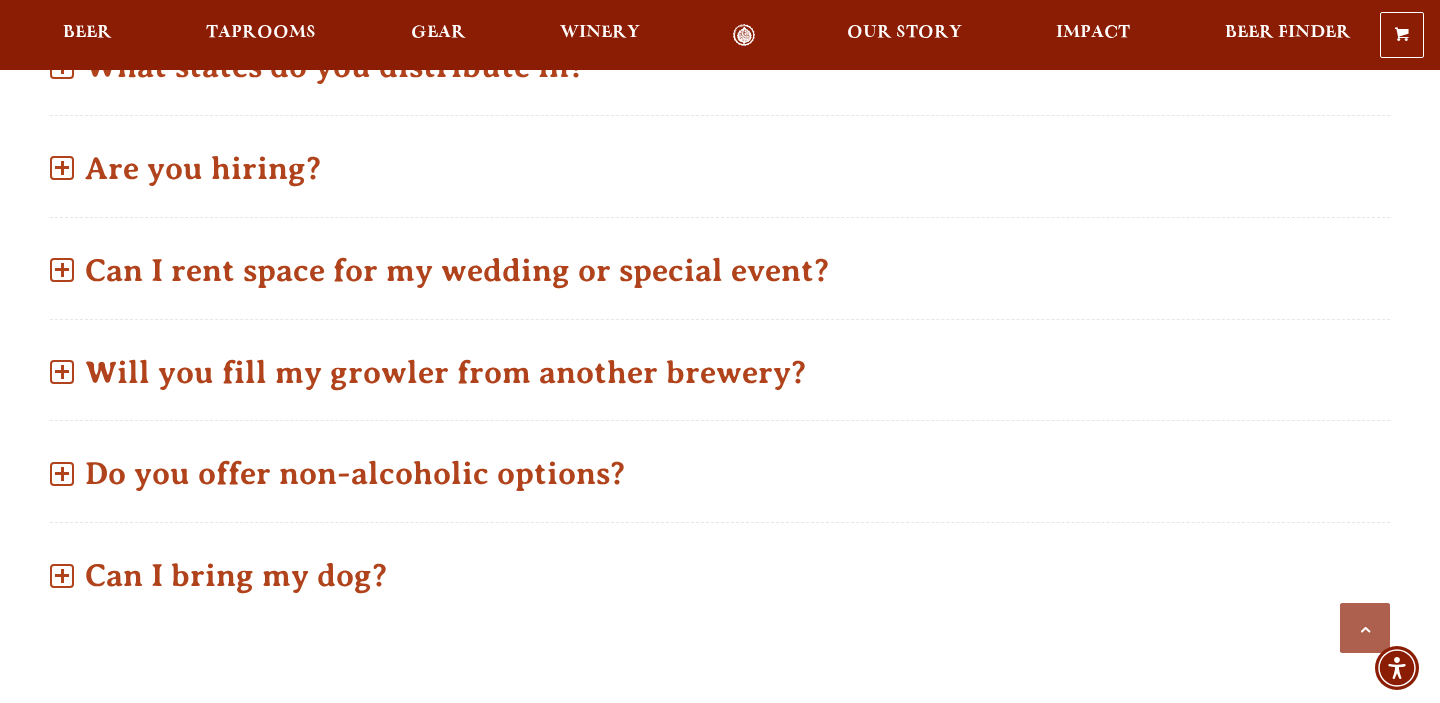 scroll, scrollTop: 1126, scrollLeft: 0, axis: vertical 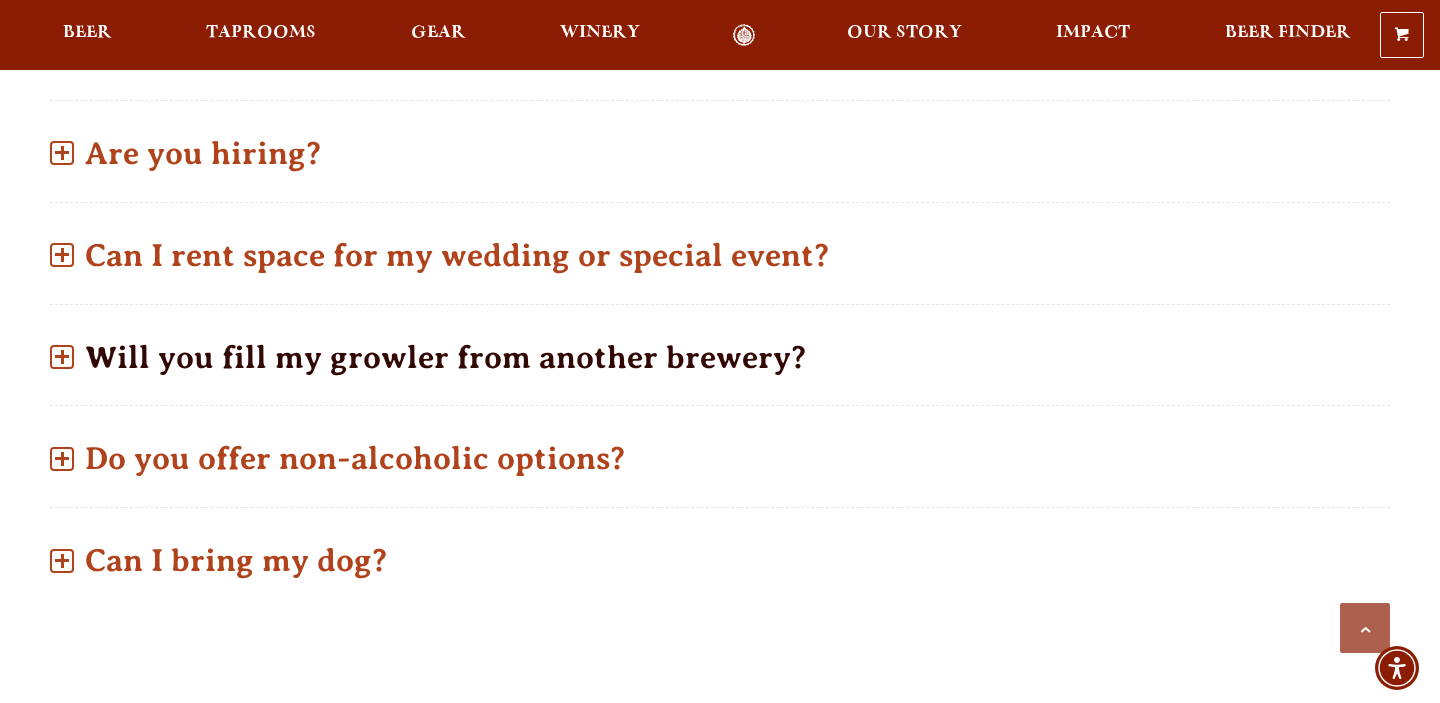 click on "Will you fill my growler from another brewery?" at bounding box center (720, 357) 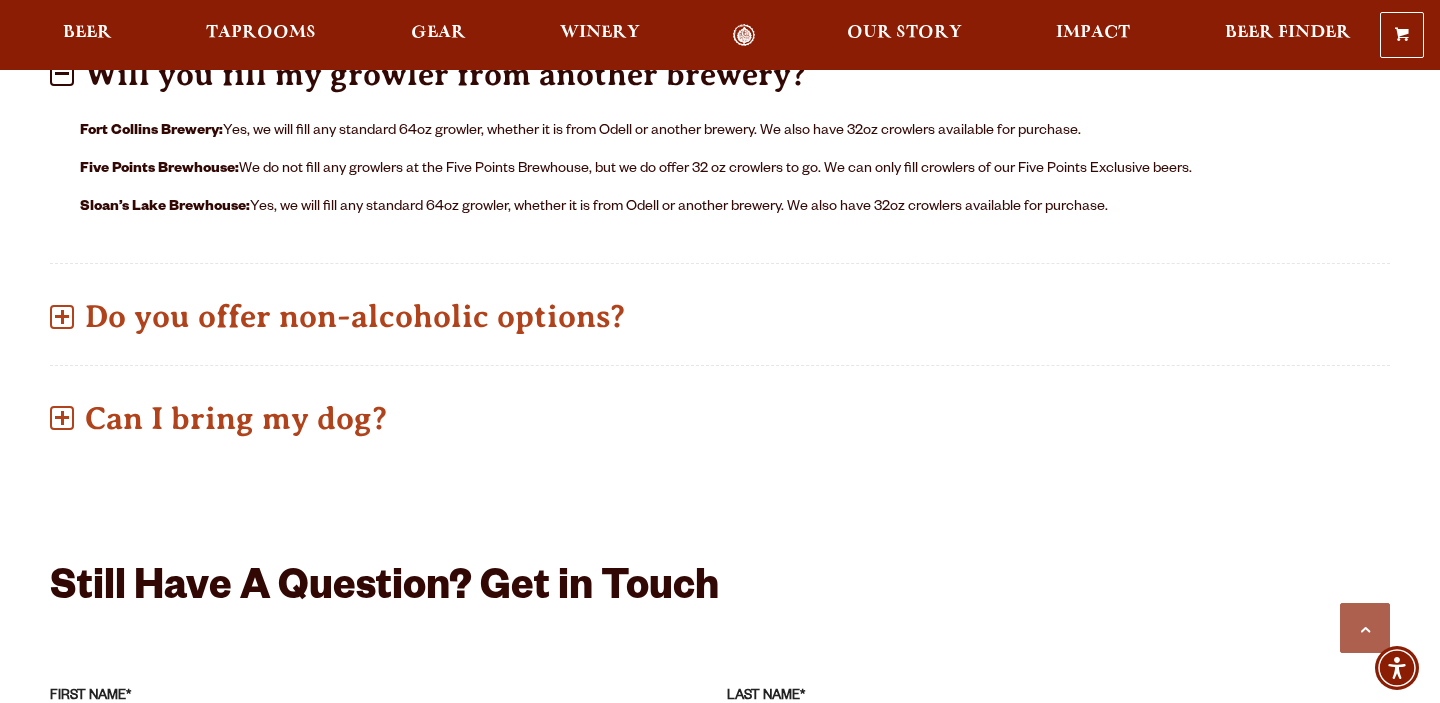 scroll, scrollTop: 1430, scrollLeft: 0, axis: vertical 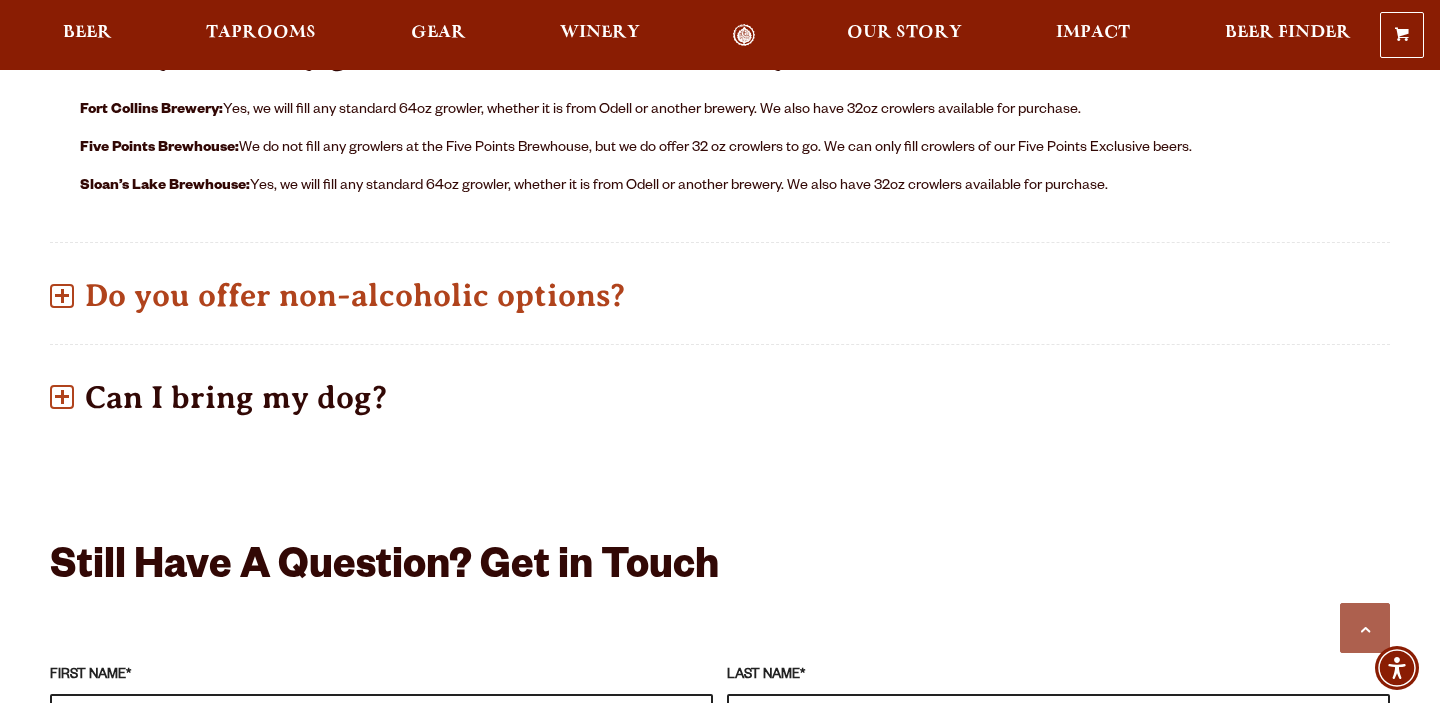 click at bounding box center (62, 397) 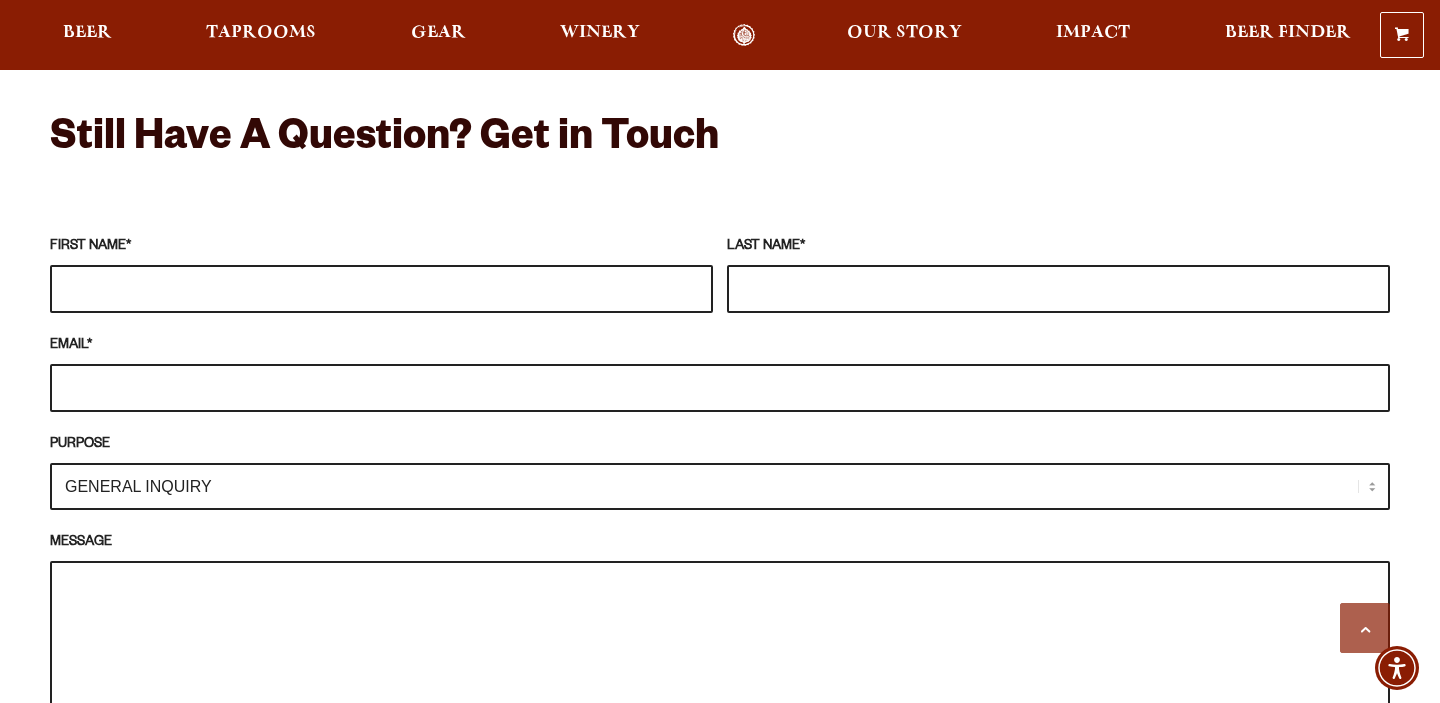 scroll, scrollTop: 1834, scrollLeft: 0, axis: vertical 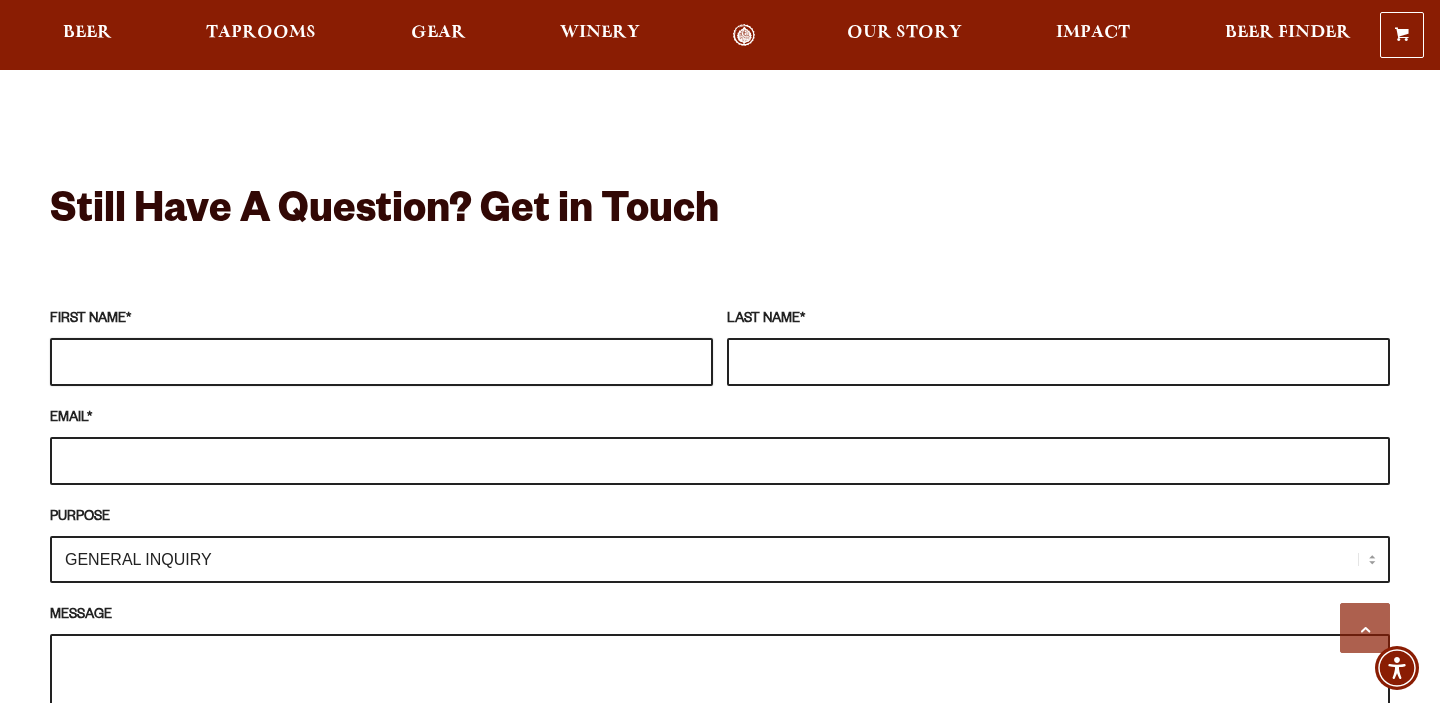 click on "[FIRST] NAME  *" at bounding box center (381, 362) 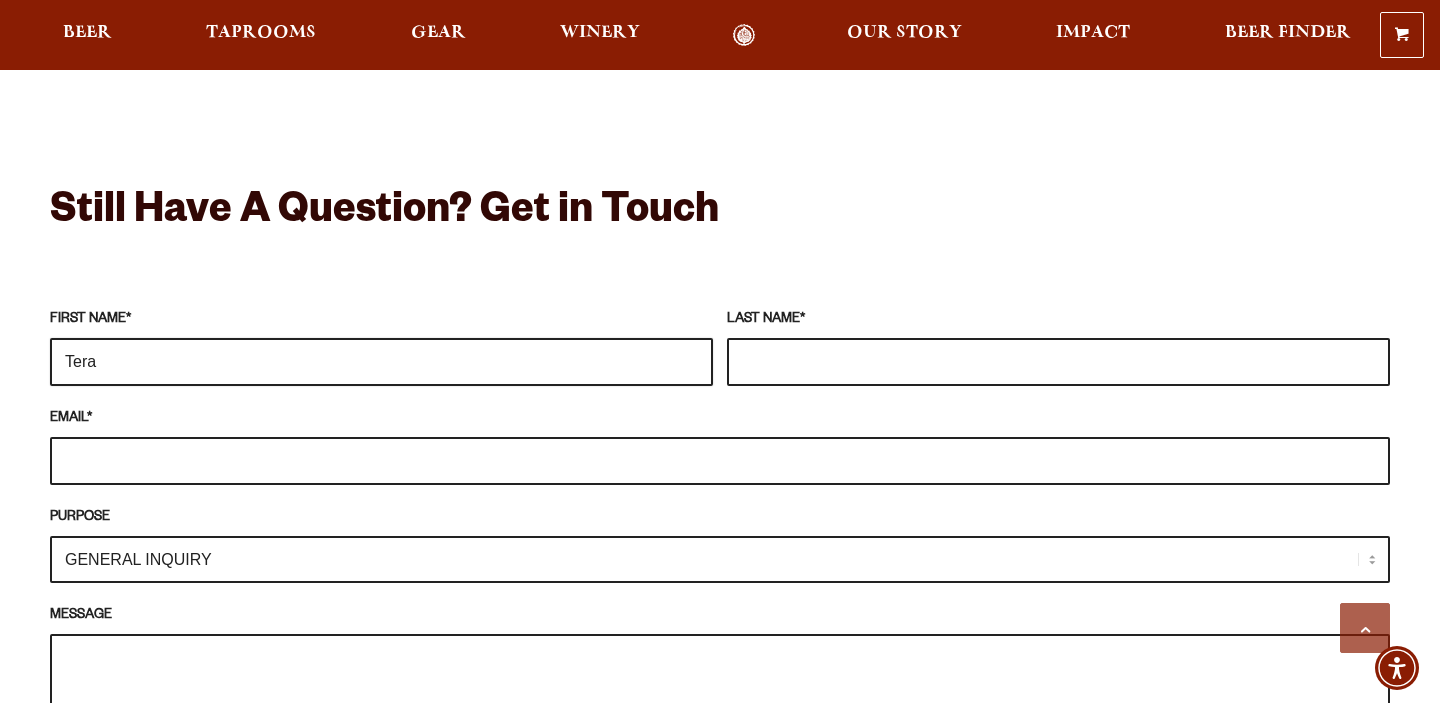 type on "Tera" 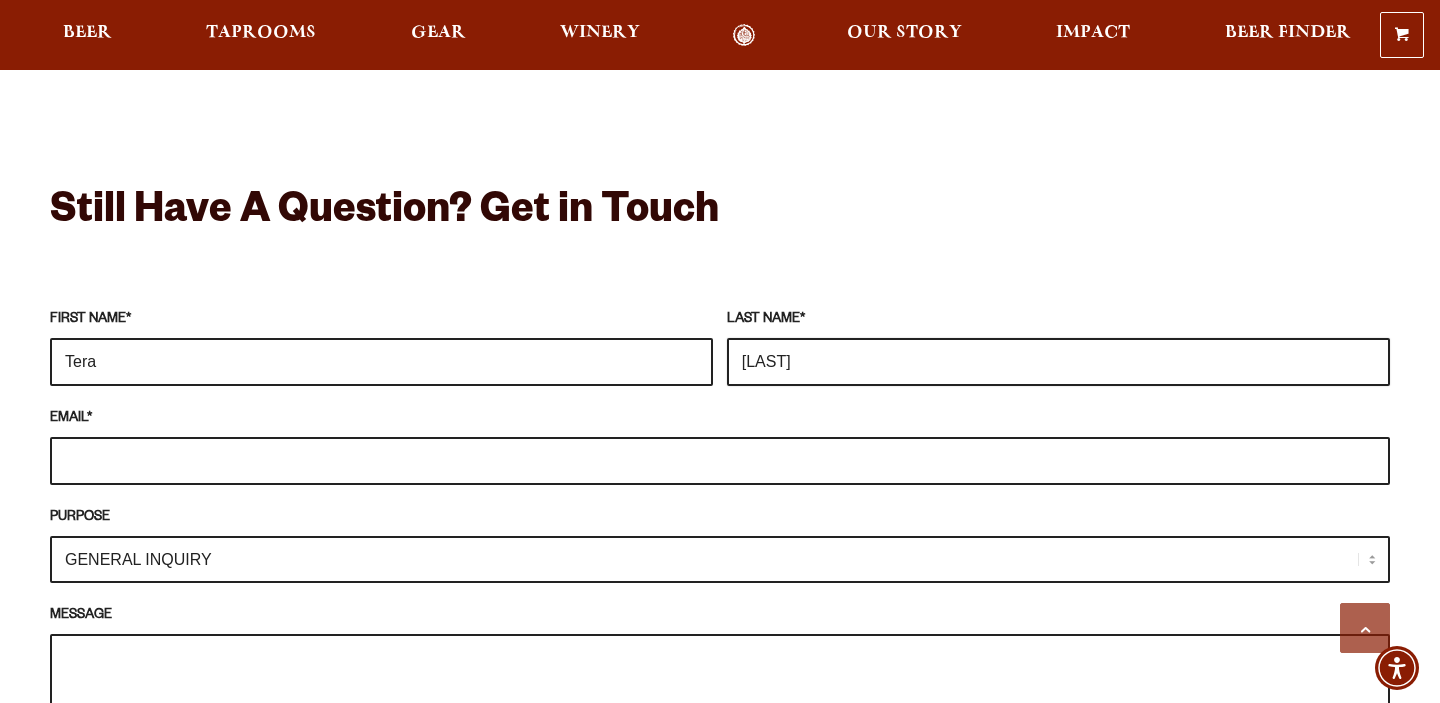 type on "[LAST]" 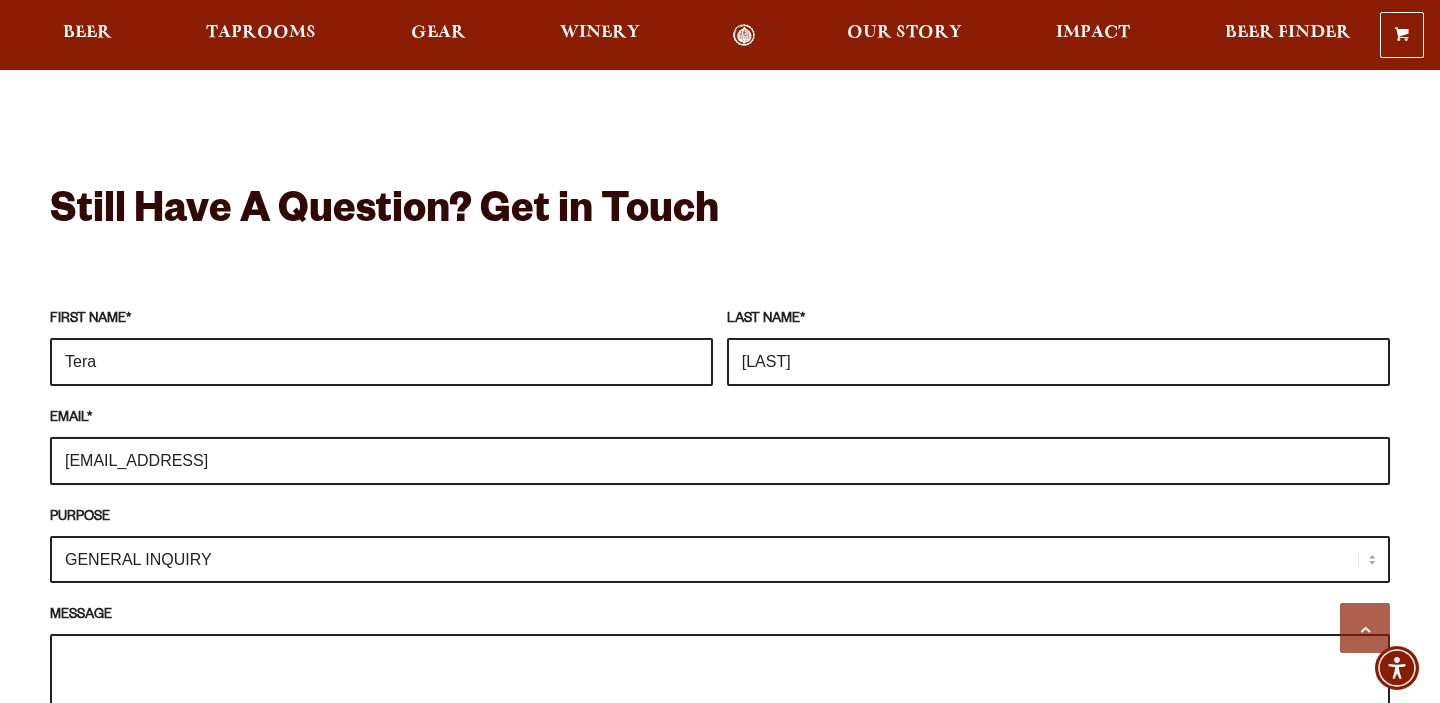 type on "[EMAIL_ADDRESS]" 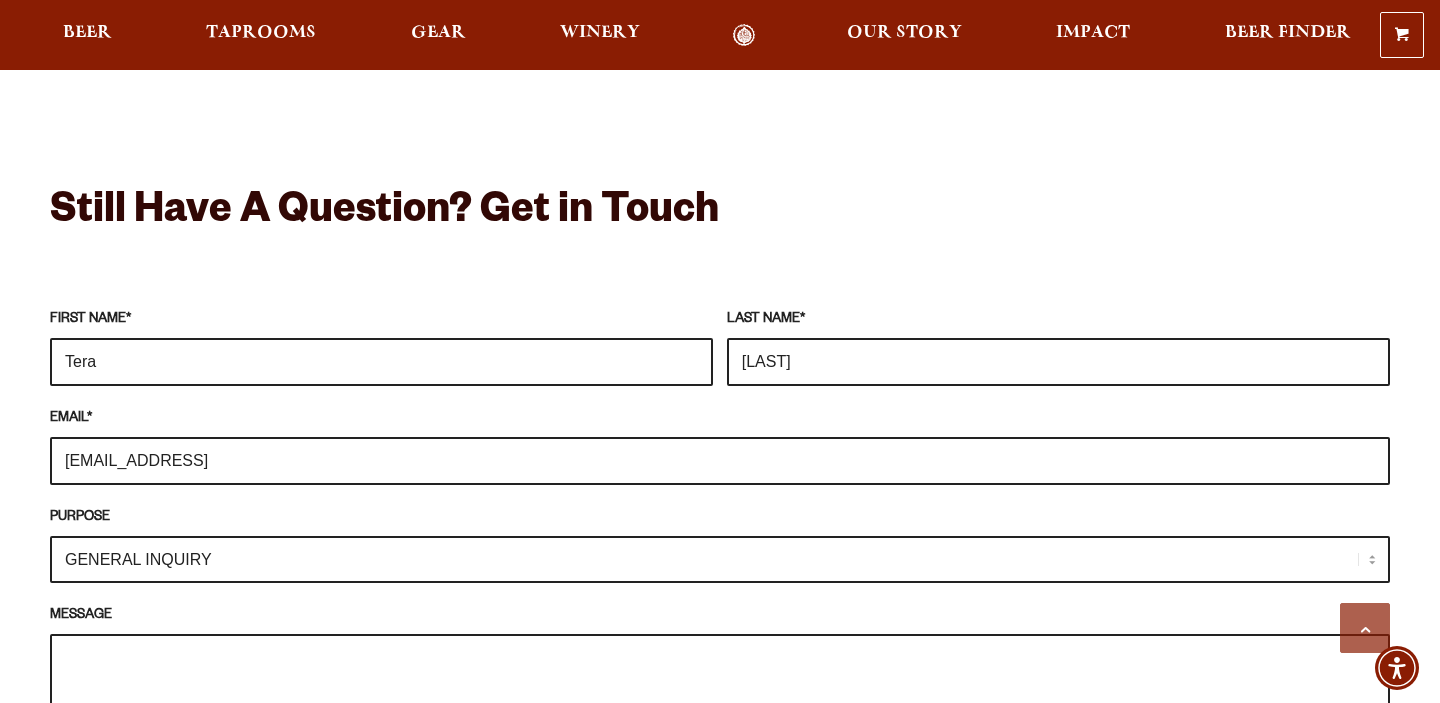 click on "GENERAL INQUIRY TAPROOM / BREWERY WINERY BOOK A TOUR MEDIA INQUIRY GEAR SHOP ODELL CAREERS / JOBS DISTRIBUTOR / ACCOUNT INQUIRY VOLUNTEERING" at bounding box center (720, 559) 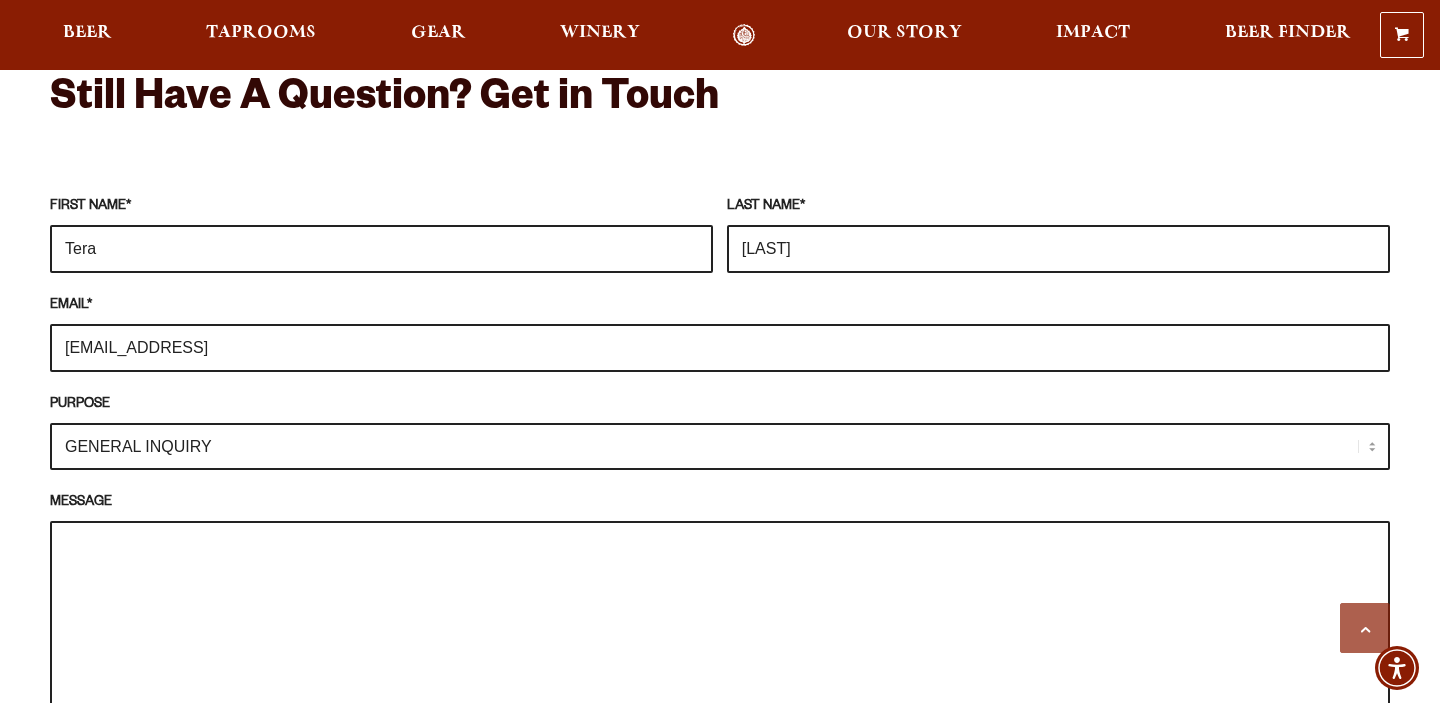scroll, scrollTop: 1973, scrollLeft: 0, axis: vertical 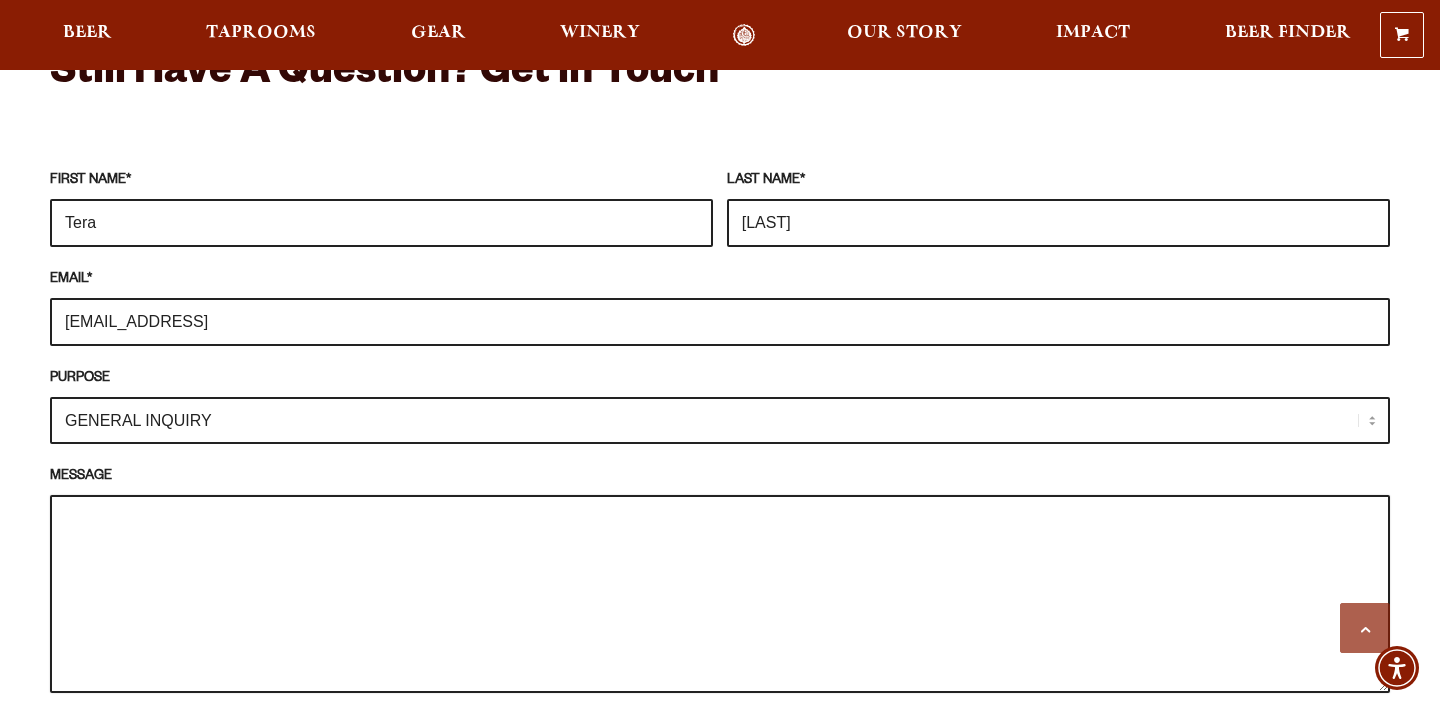 click on "MESSAGE" at bounding box center (720, 594) 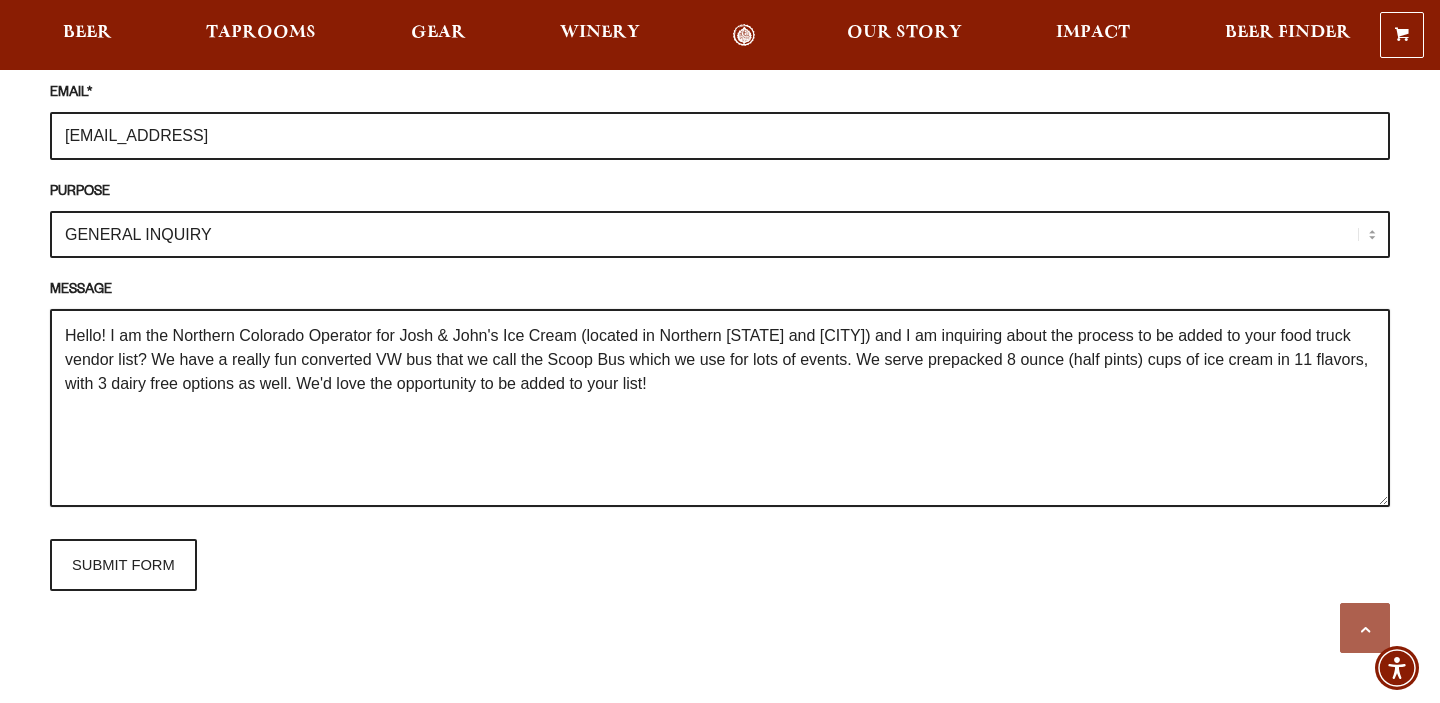 scroll, scrollTop: 2161, scrollLeft: 0, axis: vertical 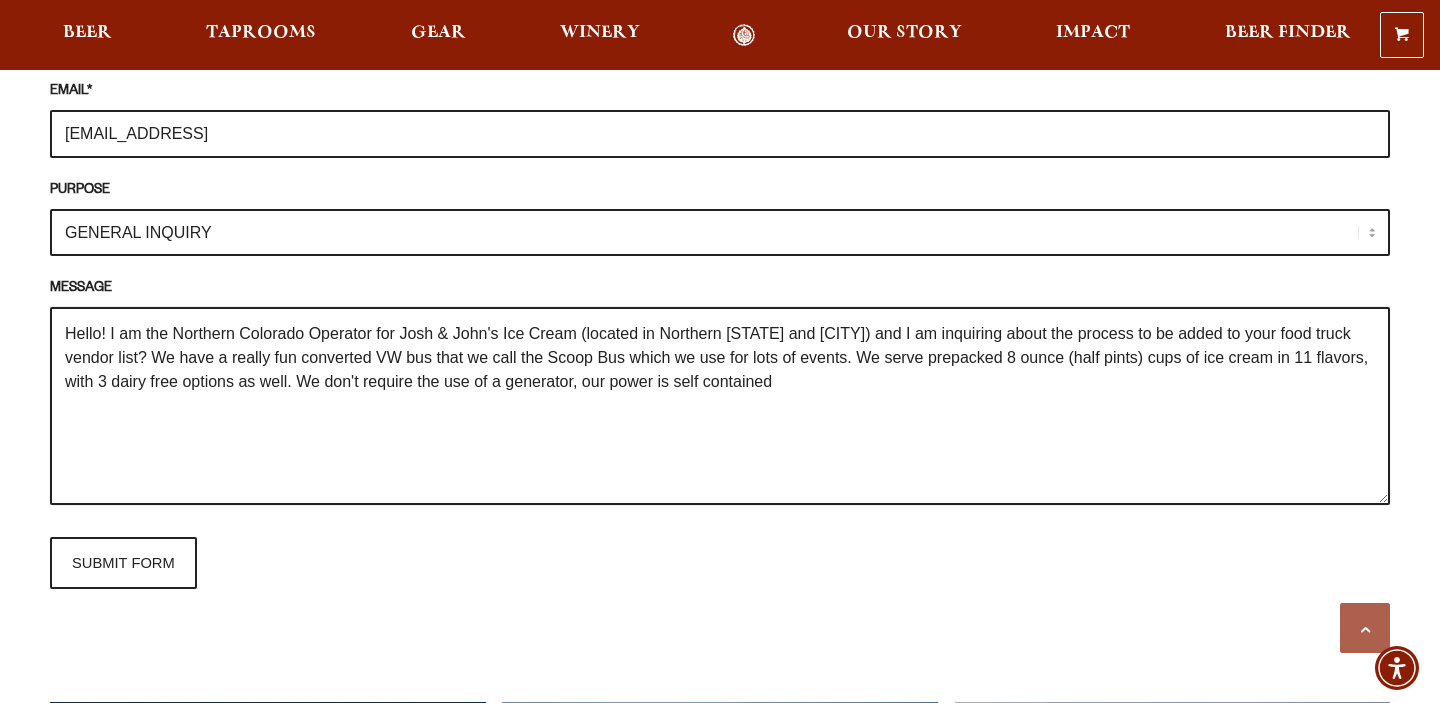 click on "Hello! I am the Northern Colorado Operator for Josh & John's Ice Cream (located in Northern [STATE] and [CITY]) and I am inquiring about the process to be added to your food truck vendor list? We have a really fun converted VW bus that we call the Scoop Bus which we use for lots of events. We serve prepacked 8 ounce (half pints) cups of ice cream in 11 flavors, with 3 dairy free options as well. We don't require the use of a generator, our power is self contained" at bounding box center [720, 406] 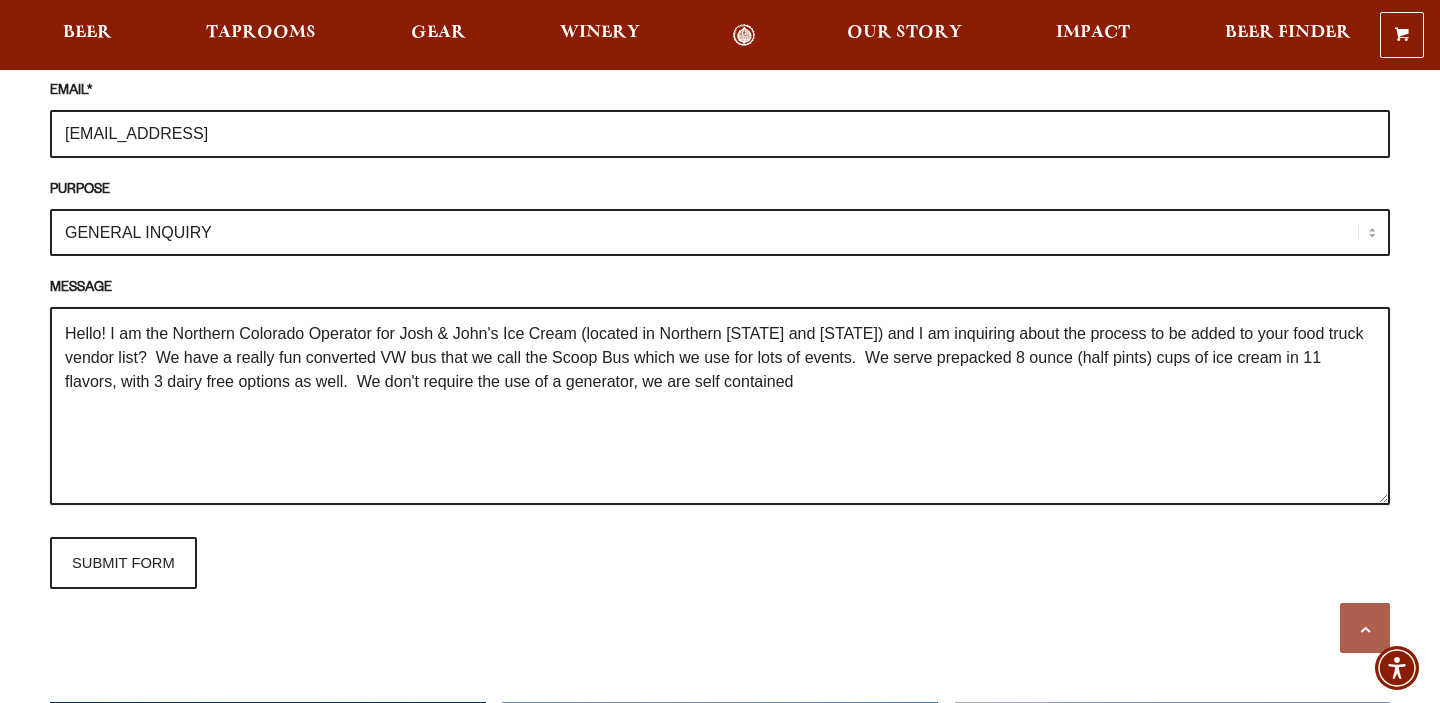 click on "Hello! I am the Northern Colorado Operator for Josh & John's Ice Cream (located in Northern [STATE] and [STATE]) and I am inquiring about the process to be added to your food truck vendor list?  We have a really fun converted VW bus that we call the Scoop Bus which we use for lots of events.  We serve prepacked 8 ounce (half pints) cups of ice cream in 11 flavors, with 3 dairy free options as well.  We don't require the use of a generator, we are self contained" at bounding box center (720, 406) 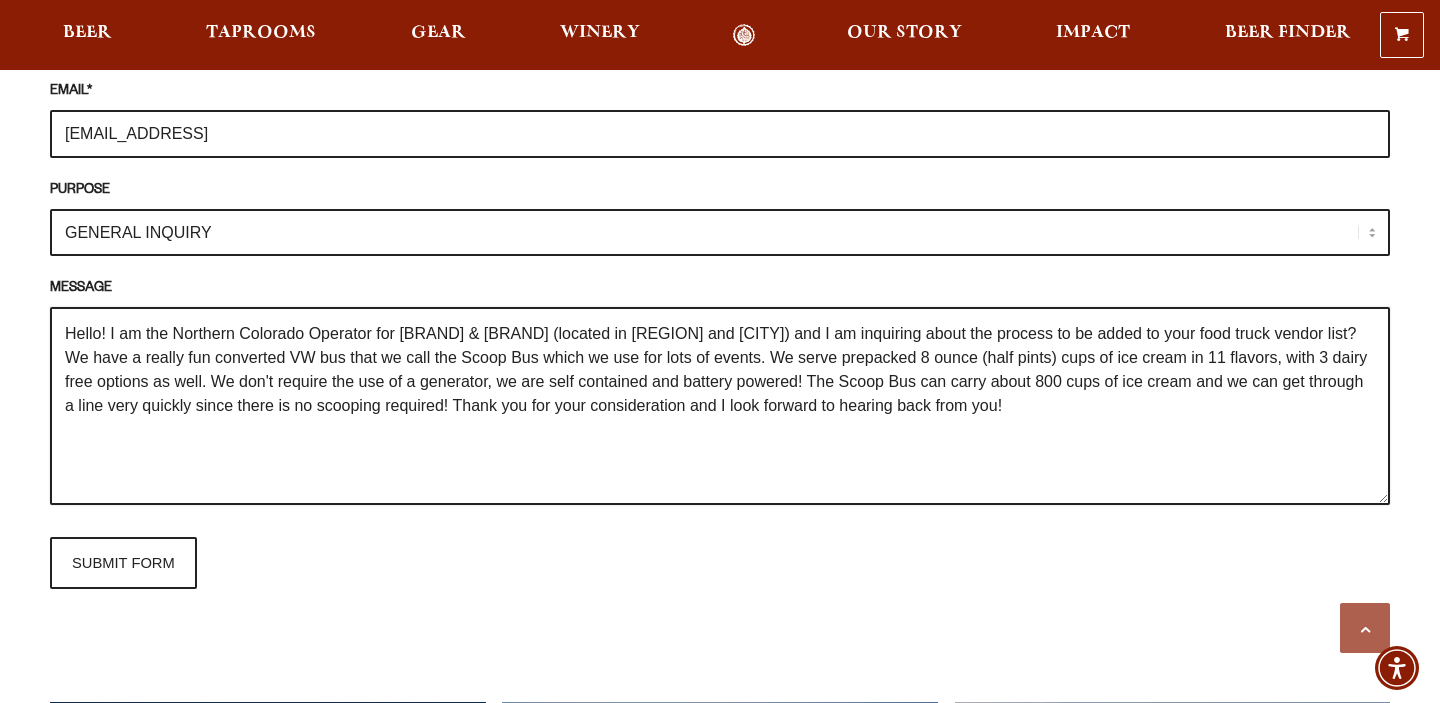 type on "Hello! I am the Northern Colorado Operator for [BRAND] & [BRAND] (located in [REGION] and [CITY]) and I am inquiring about the process to be added to your food truck vendor list? We have a really fun converted VW bus that we call the Scoop Bus which we use for lots of events. We serve prepacked 8 ounce (half pints) cups of ice cream in 11 flavors, with 3 dairy free options as well. We don't require the use of a generator, we are self contained and battery powered! The Scoop Bus can carry about 800 cups of ice cream and we can get through a line very quickly since there is no scooping required! Thank you for your consideration and I look forward to hearing back from you!" 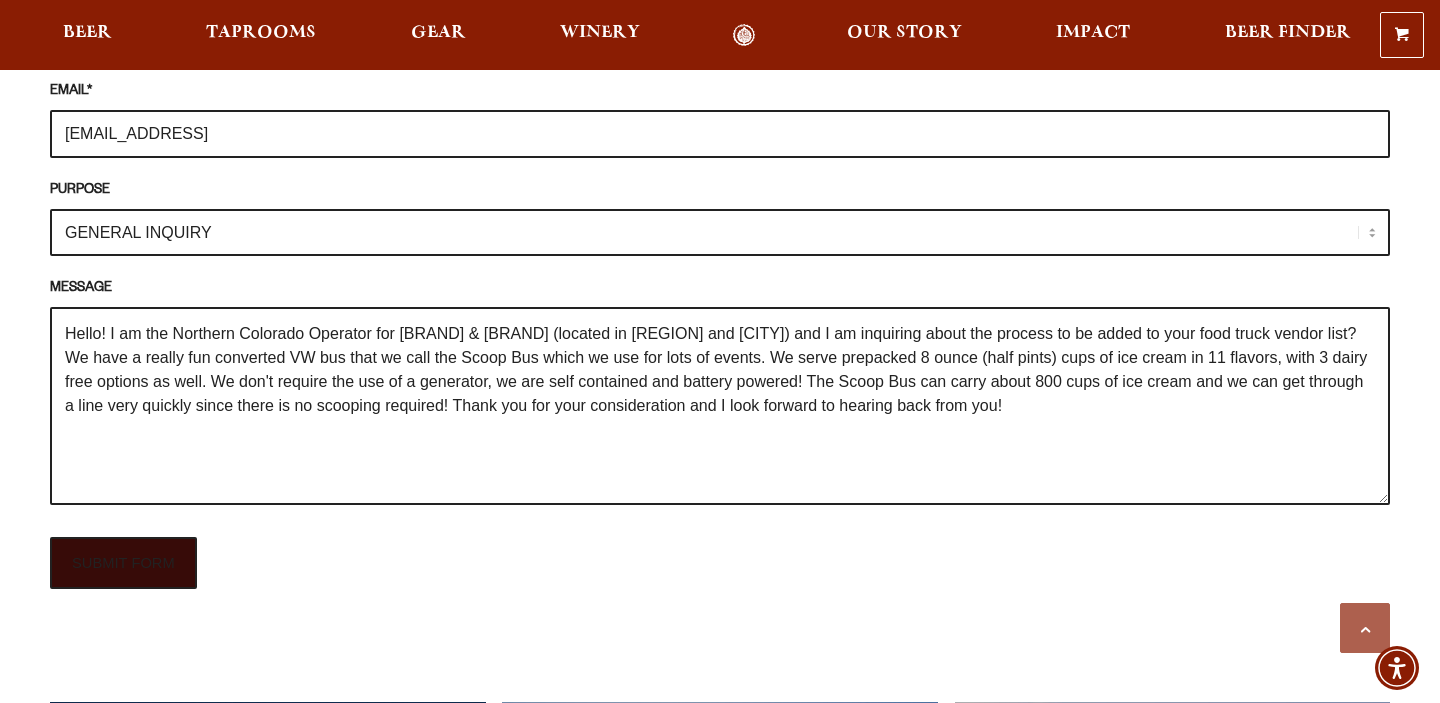 click on "SUBMIT FORM" at bounding box center (123, 563) 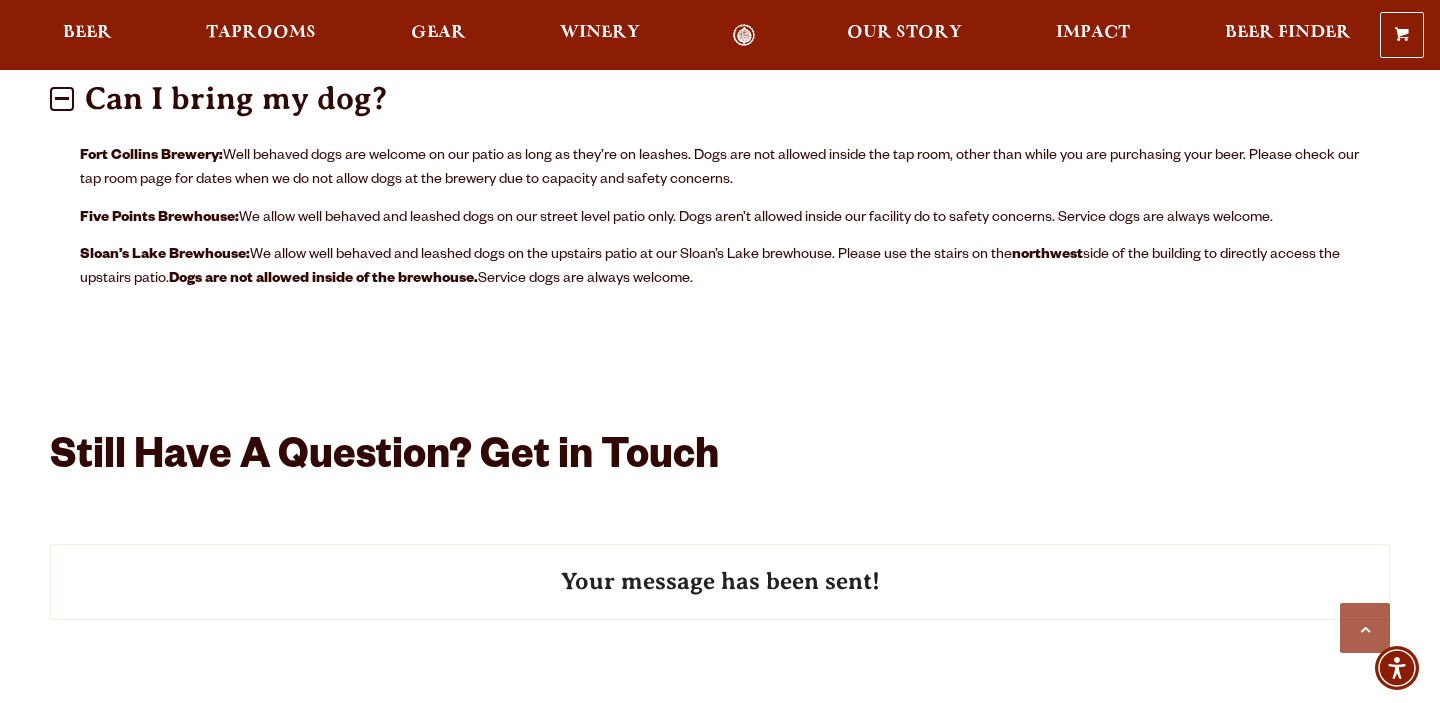 scroll, scrollTop: 1595, scrollLeft: 0, axis: vertical 